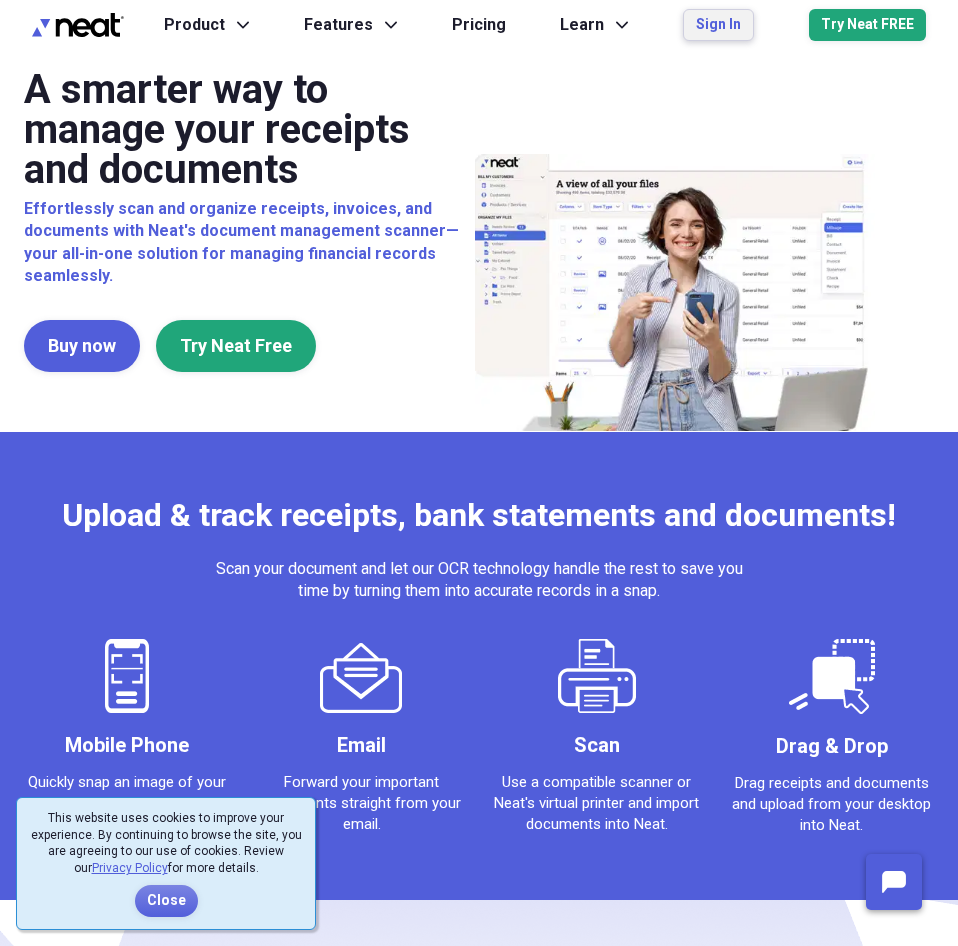 click on "Sign In" at bounding box center [718, 25] 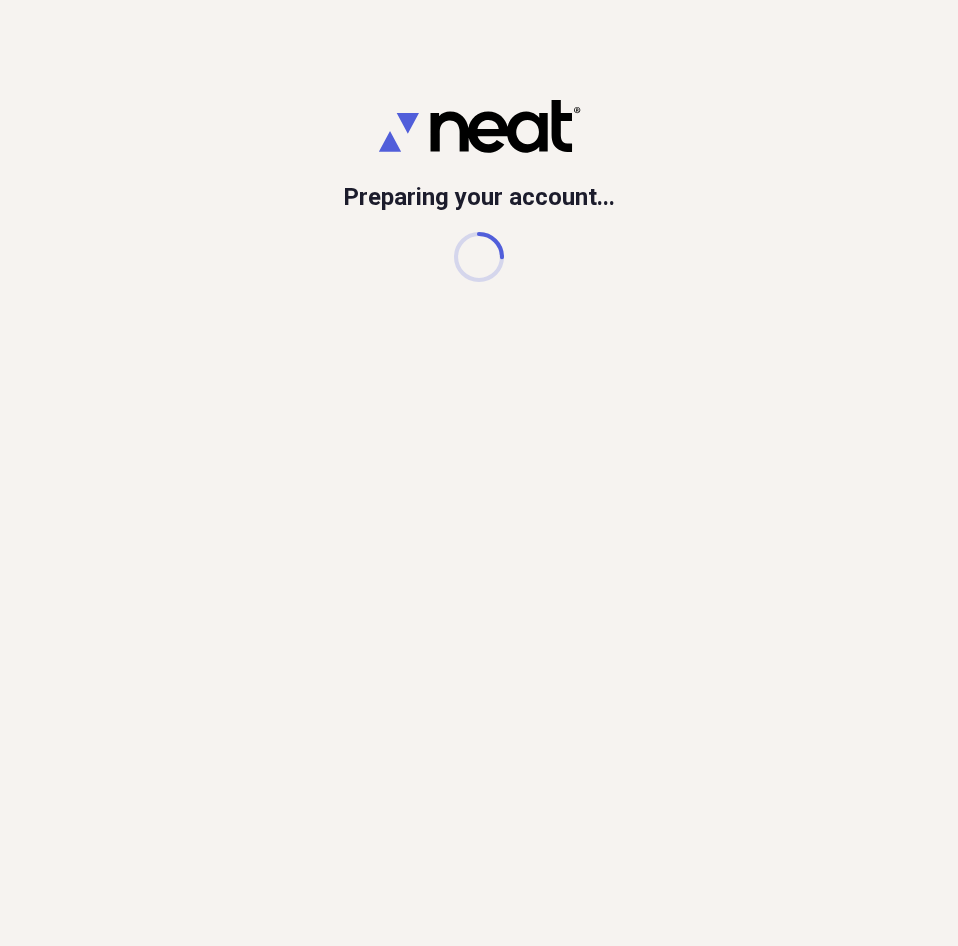 scroll, scrollTop: 0, scrollLeft: 0, axis: both 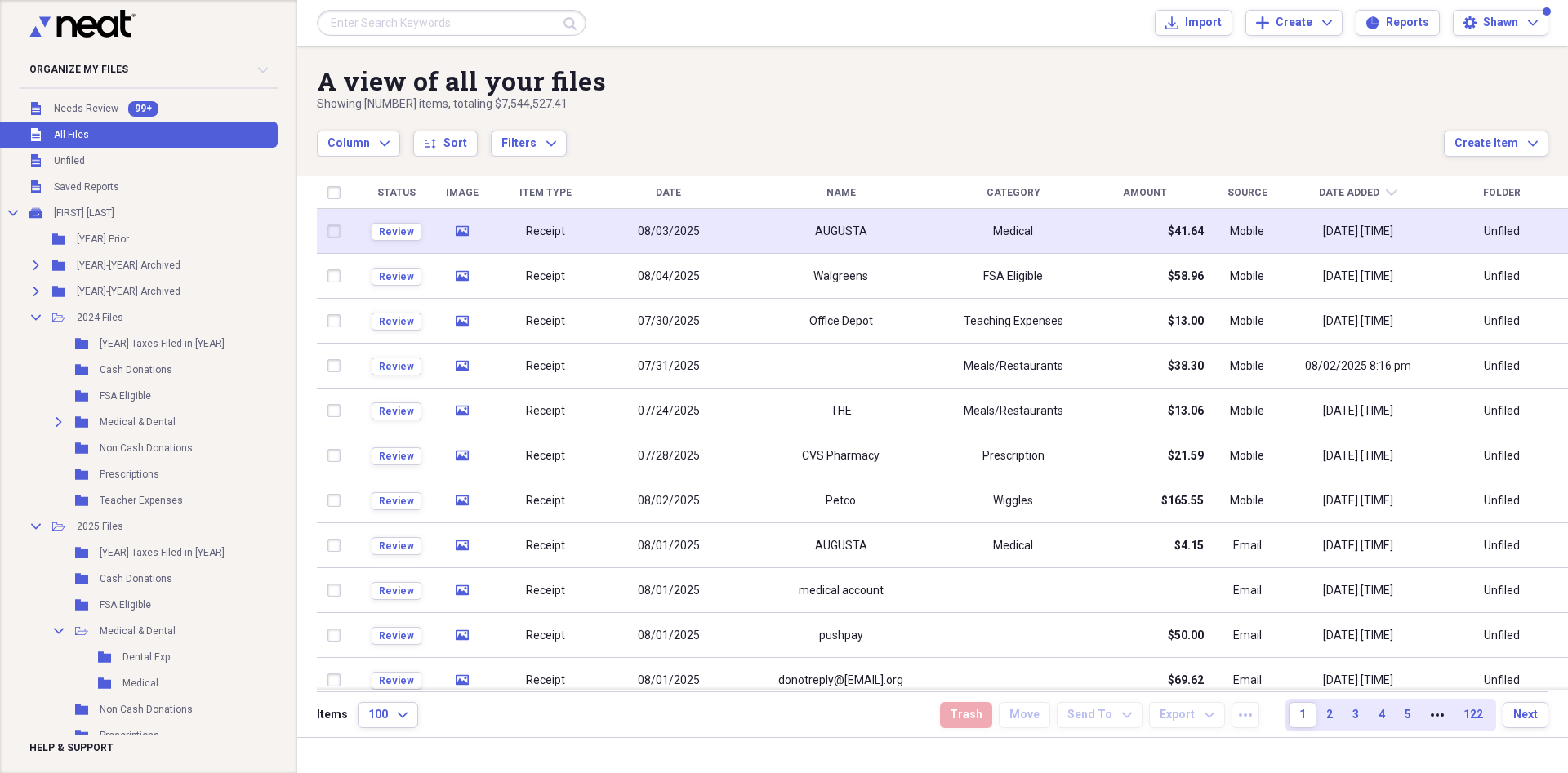 click on "08/03/2025" at bounding box center [668, 231] 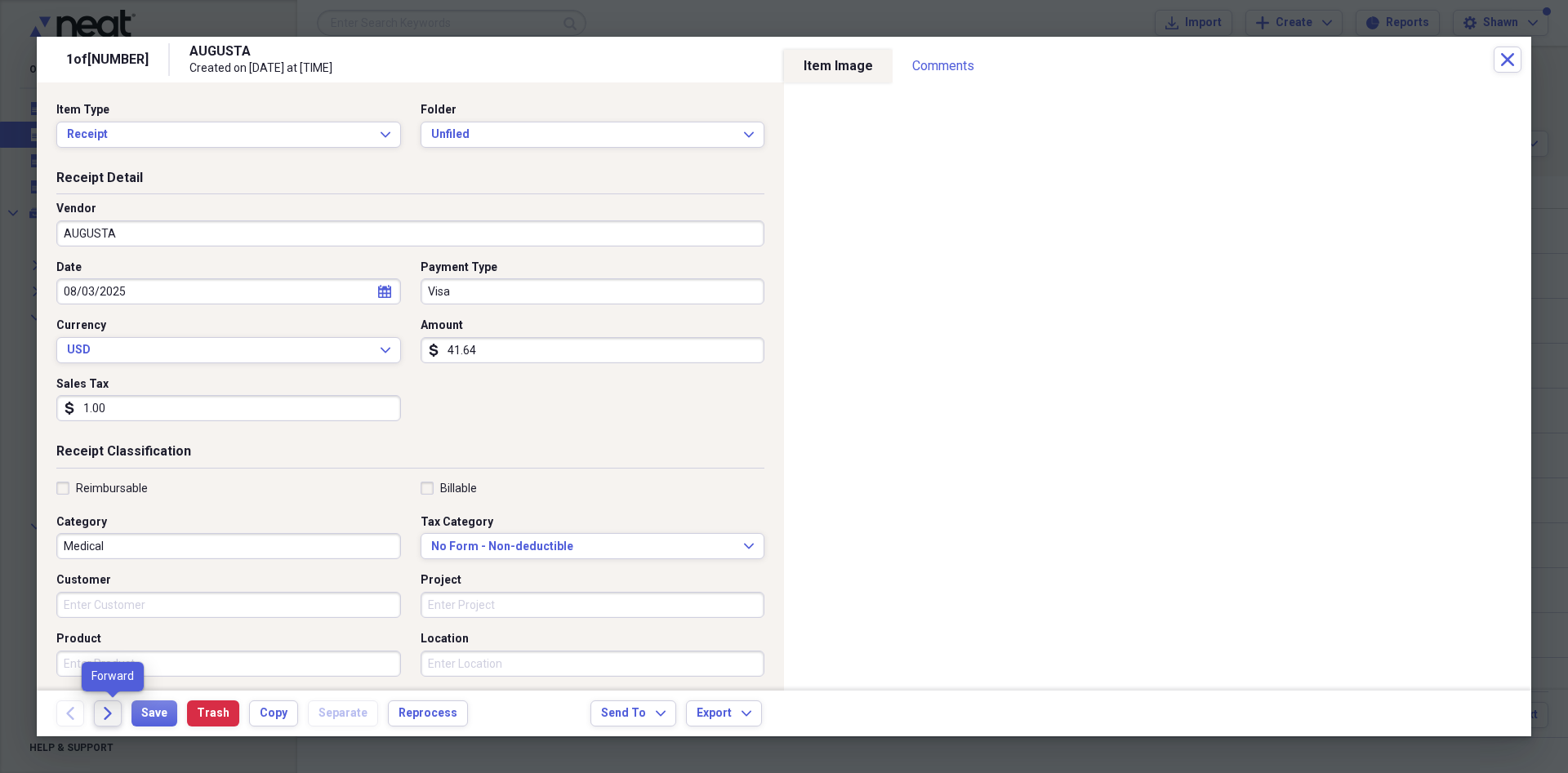 click on "Forward" at bounding box center (108, 713) 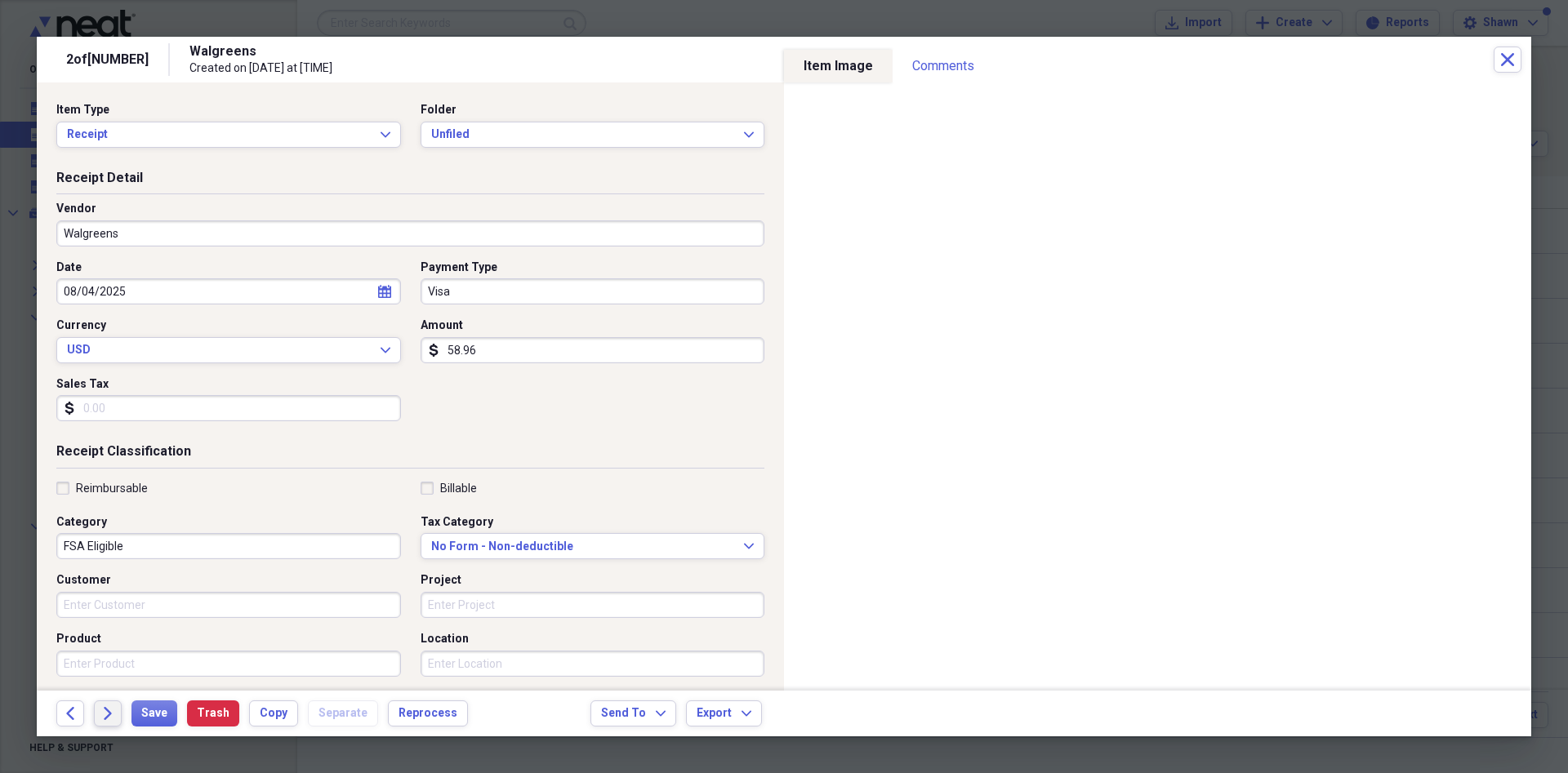 click on "Forward" at bounding box center (108, 713) 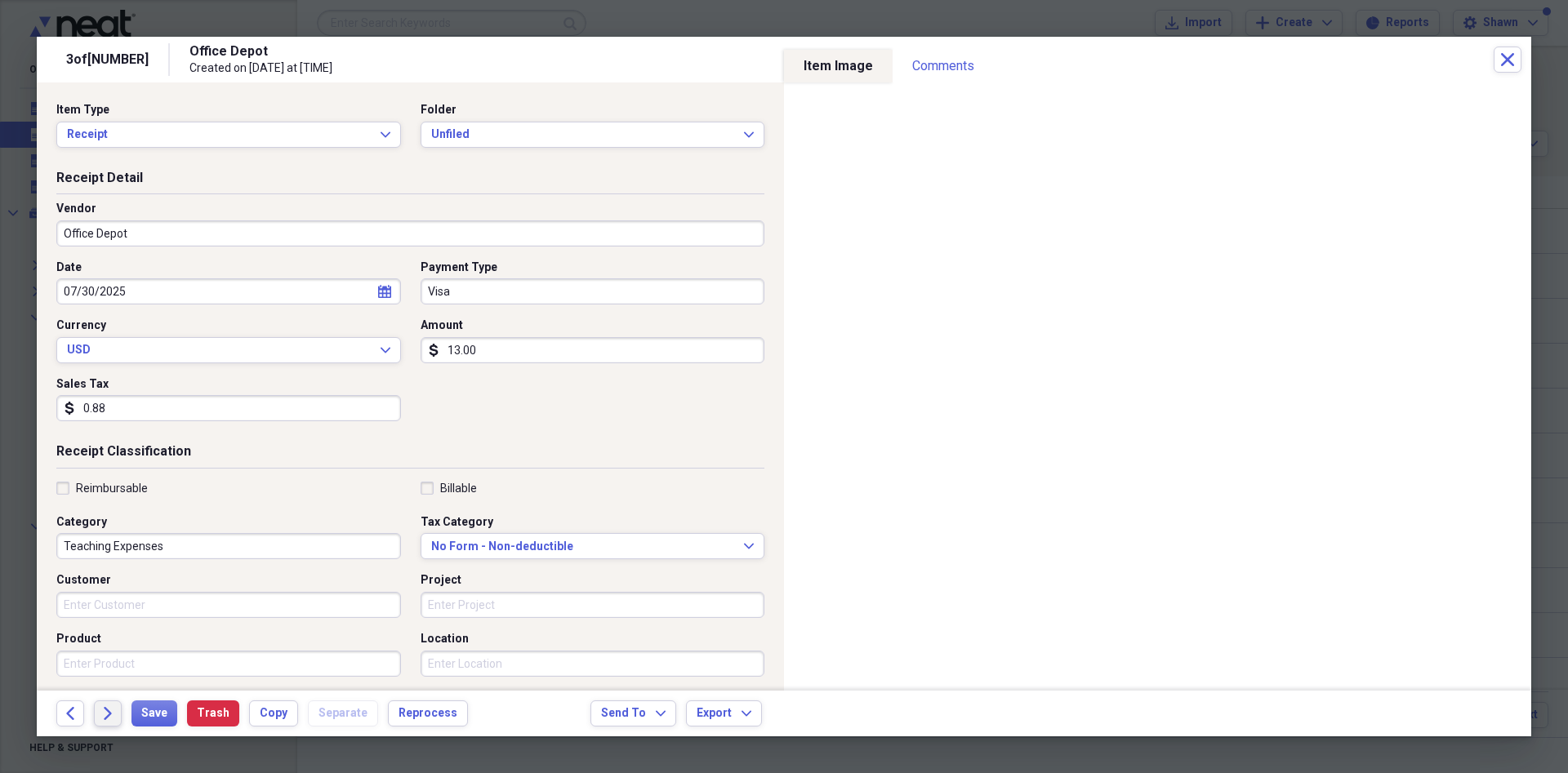 click on "Forward" at bounding box center (108, 713) 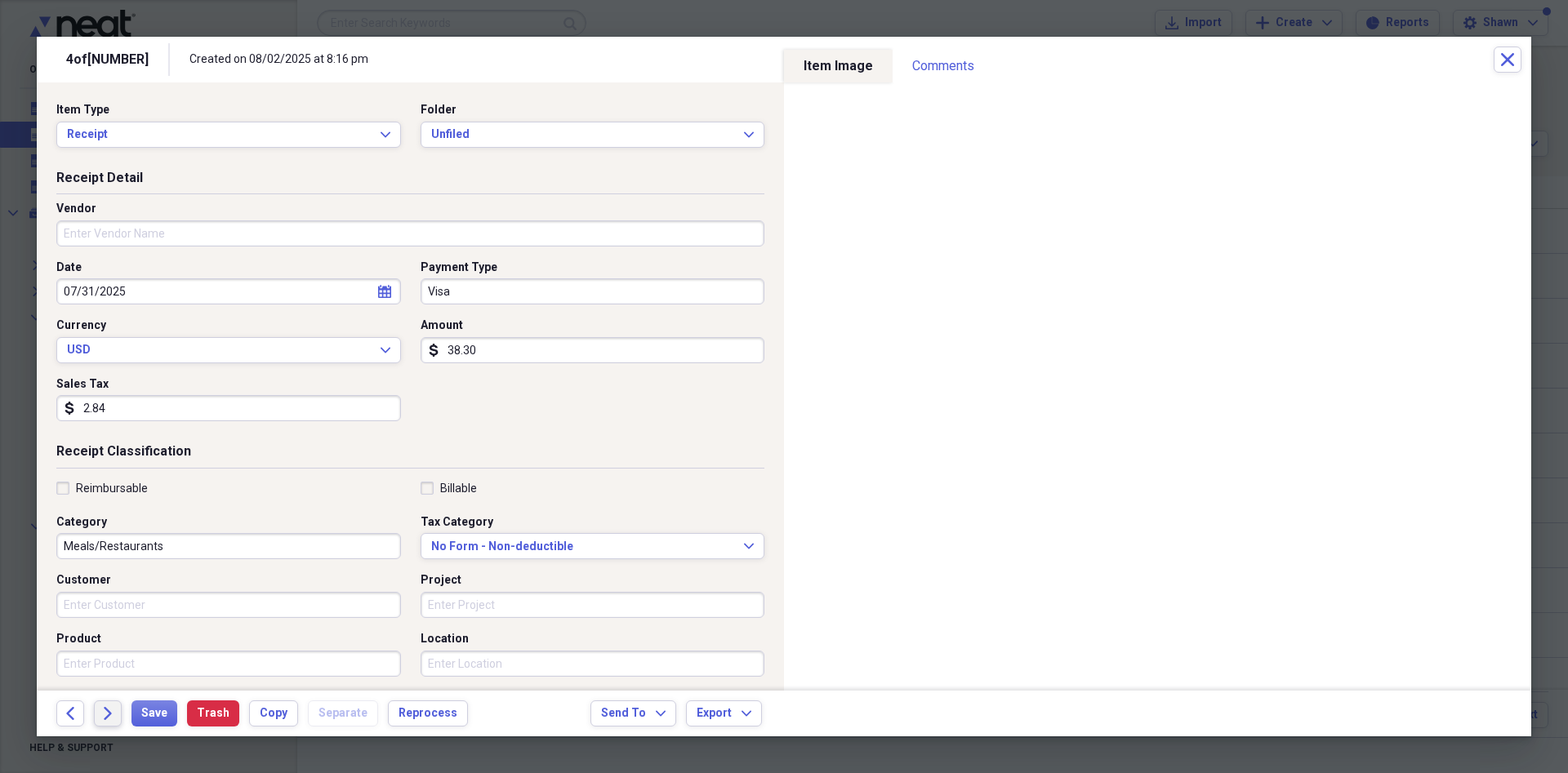 click on "Forward" at bounding box center [108, 713] 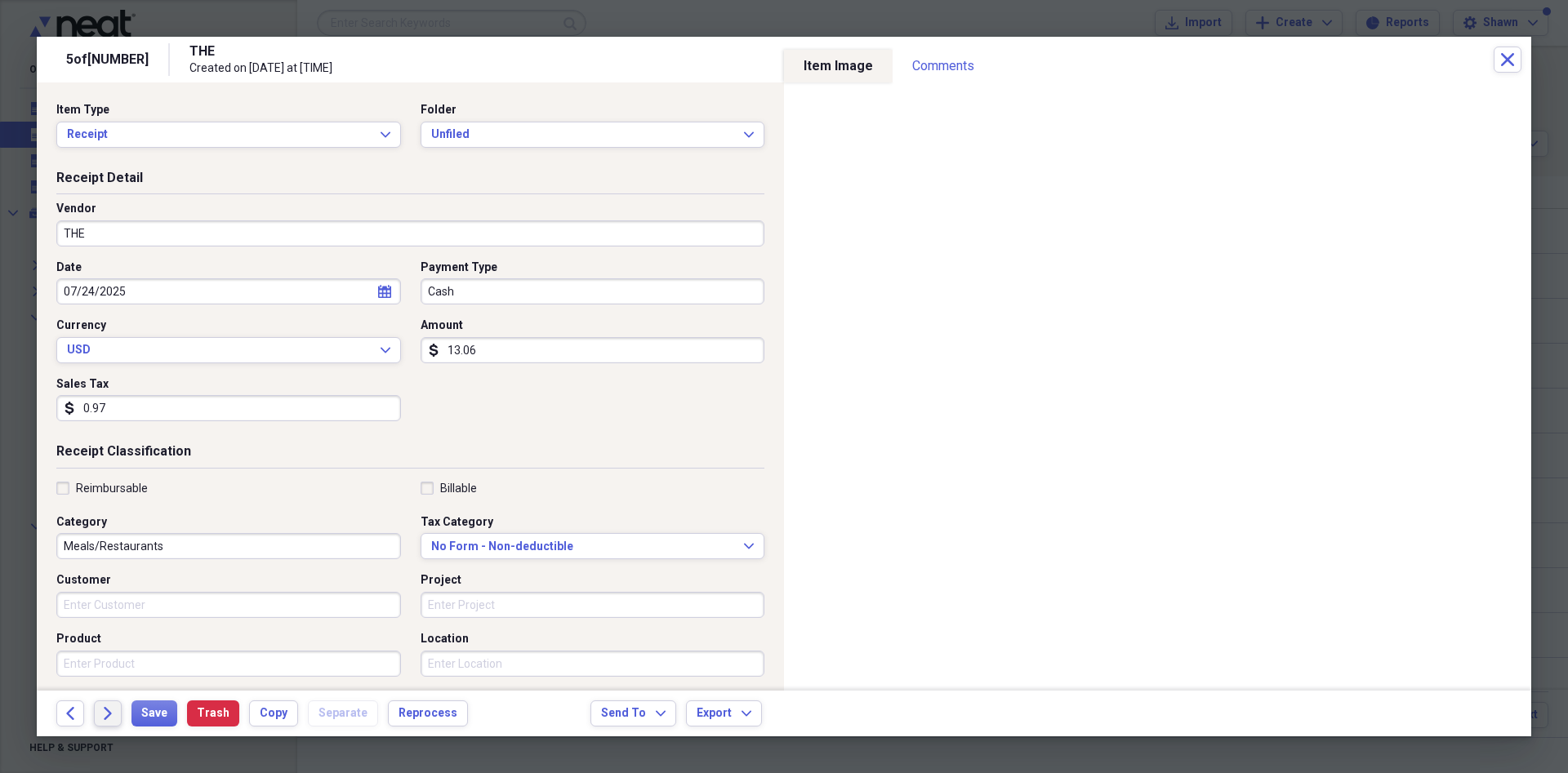 click on "Forward" at bounding box center [108, 713] 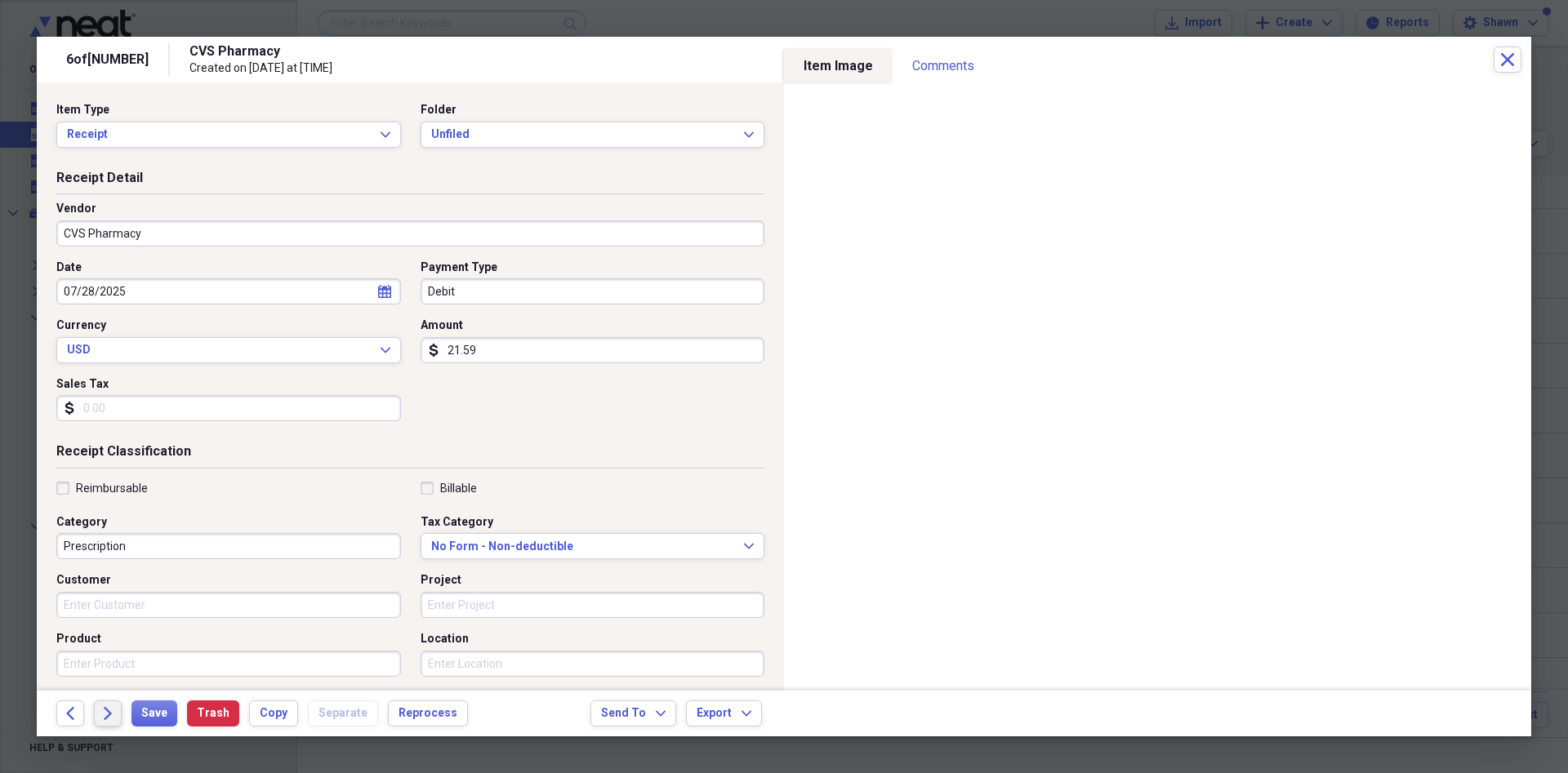 click on "Forward" at bounding box center [108, 713] 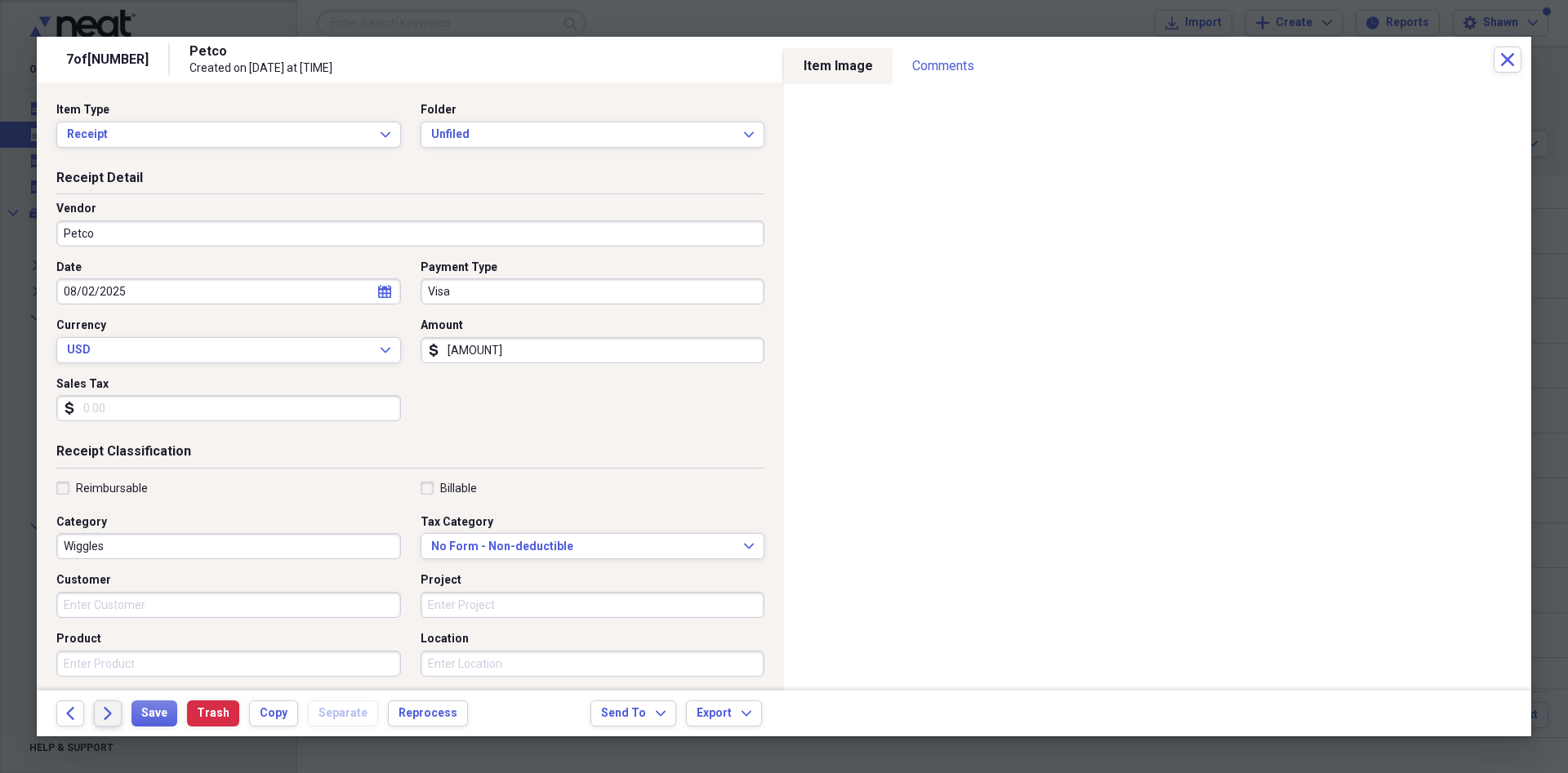 click on "Forward" at bounding box center [108, 713] 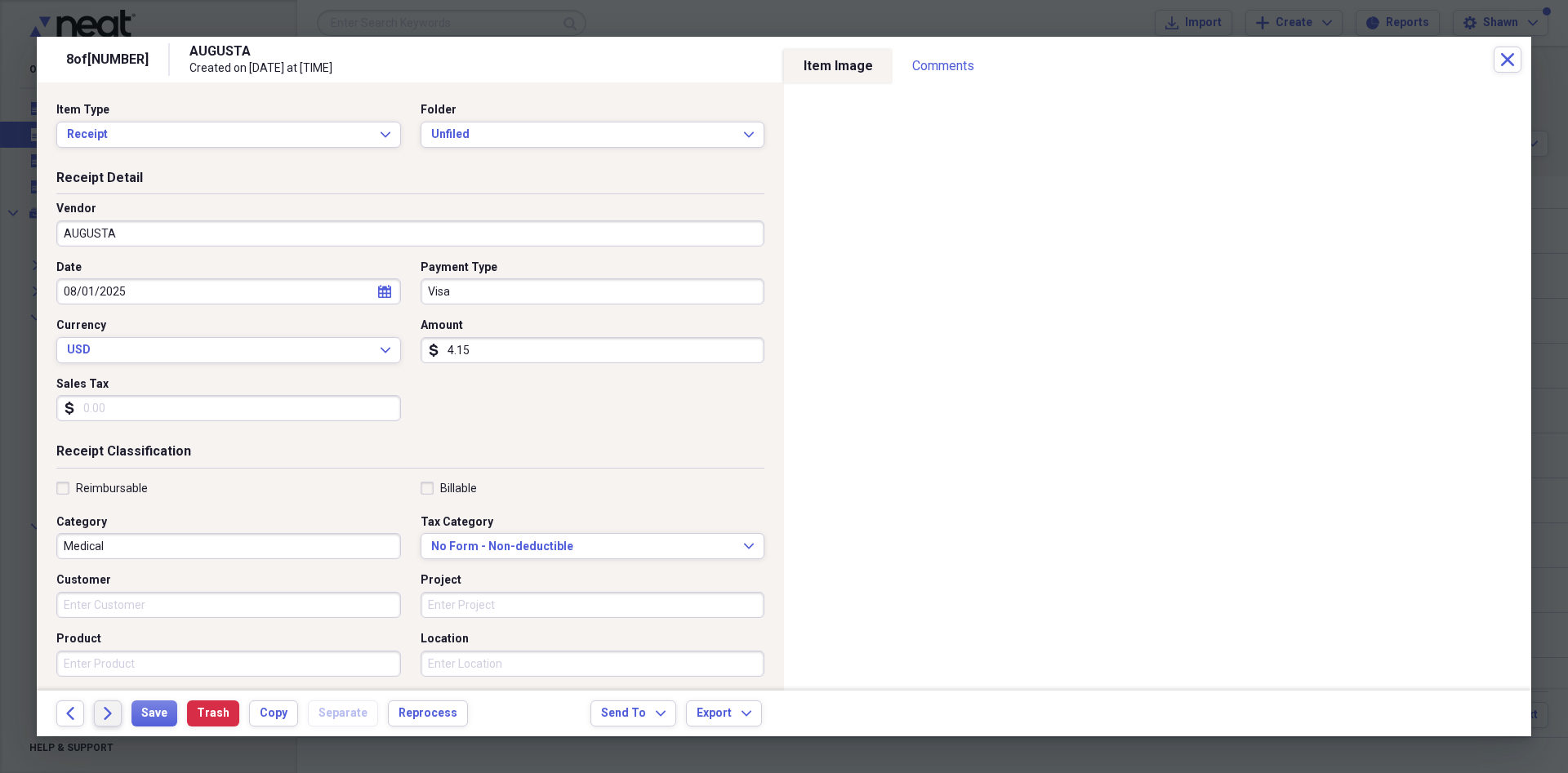 click on "Forward" at bounding box center [108, 713] 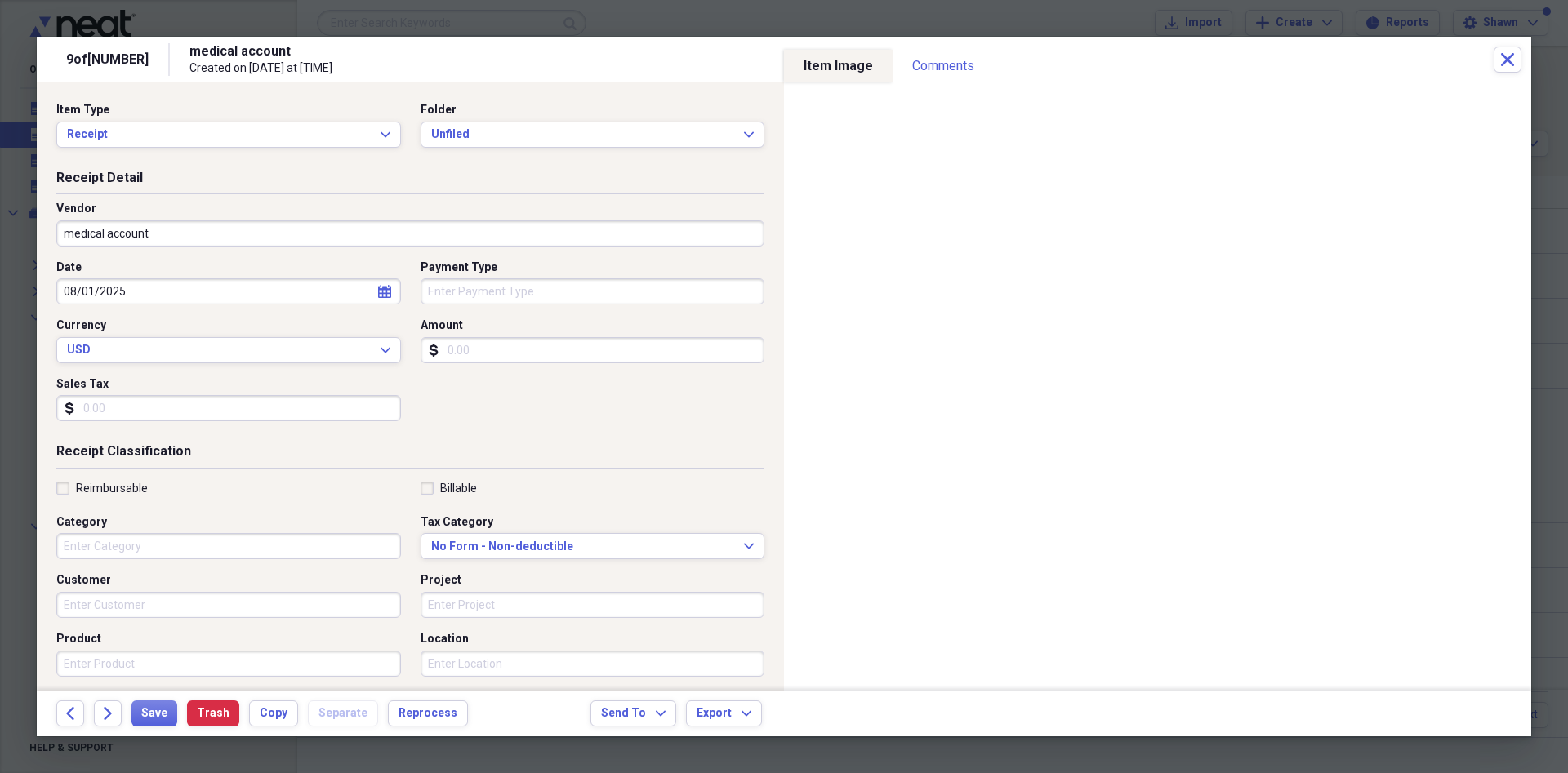 click on "Forward" at bounding box center (108, 713) 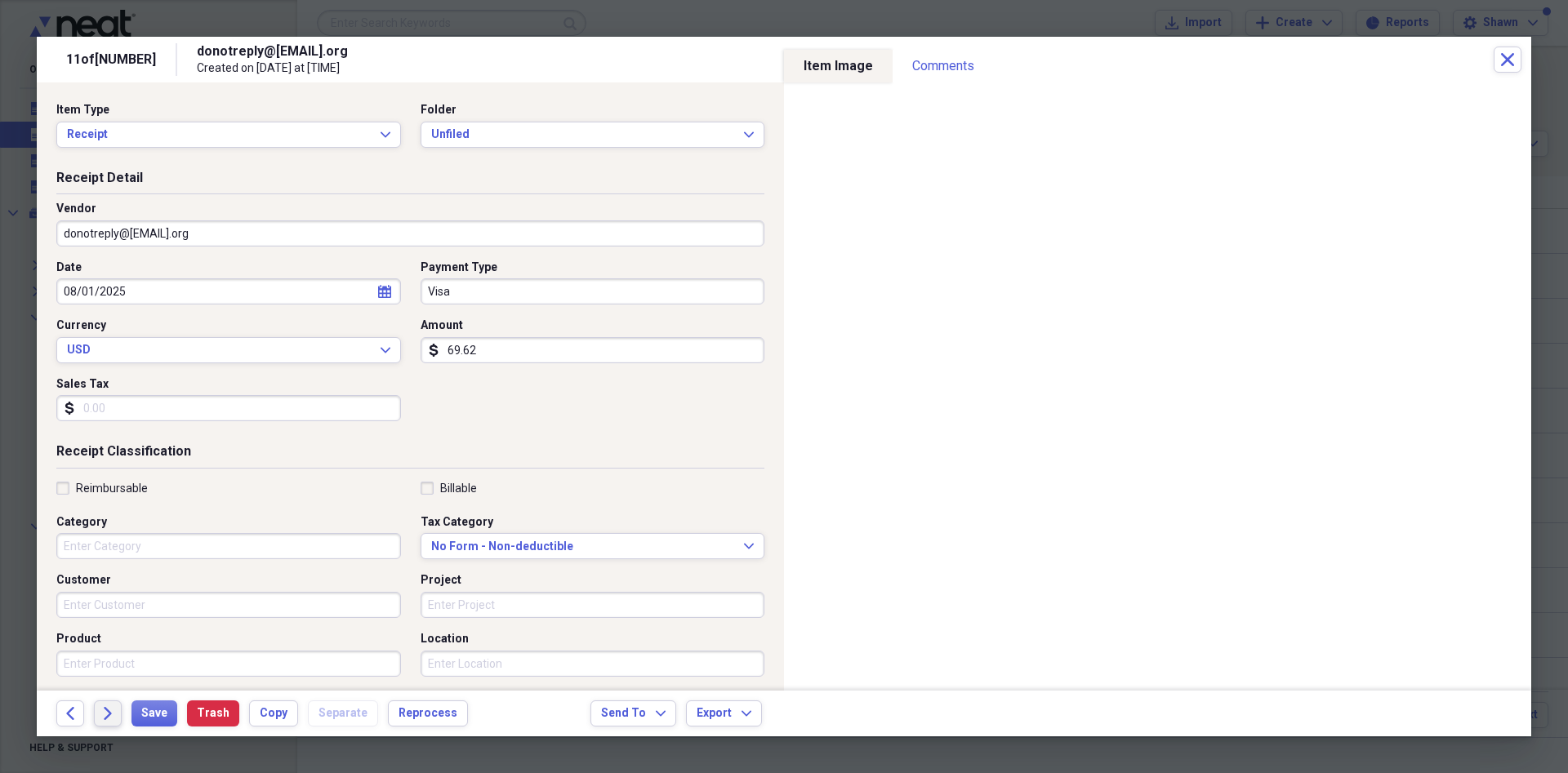 click on "Forward" at bounding box center [108, 713] 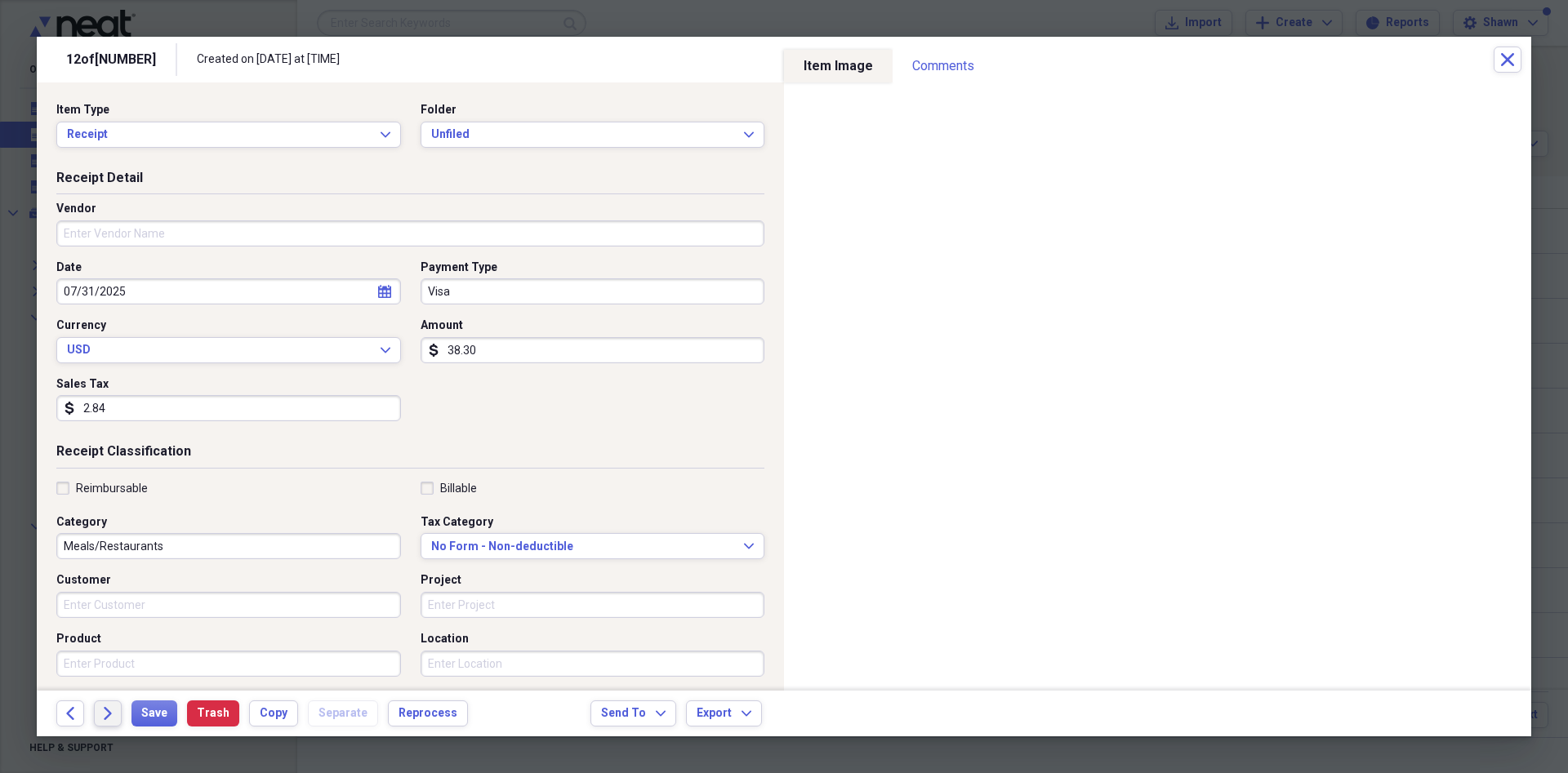 click on "Forward" at bounding box center [108, 713] 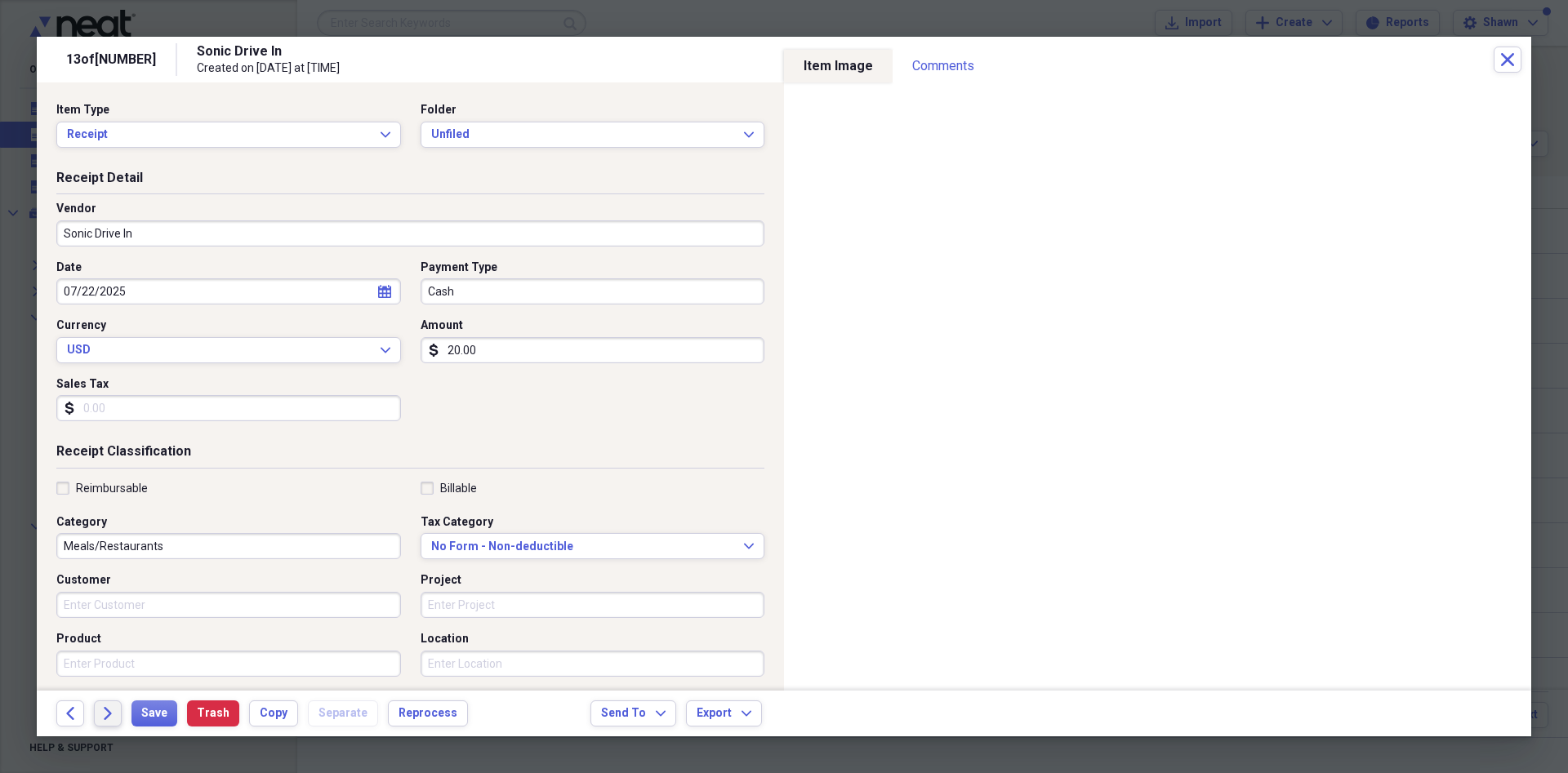 click on "Forward" at bounding box center (108, 713) 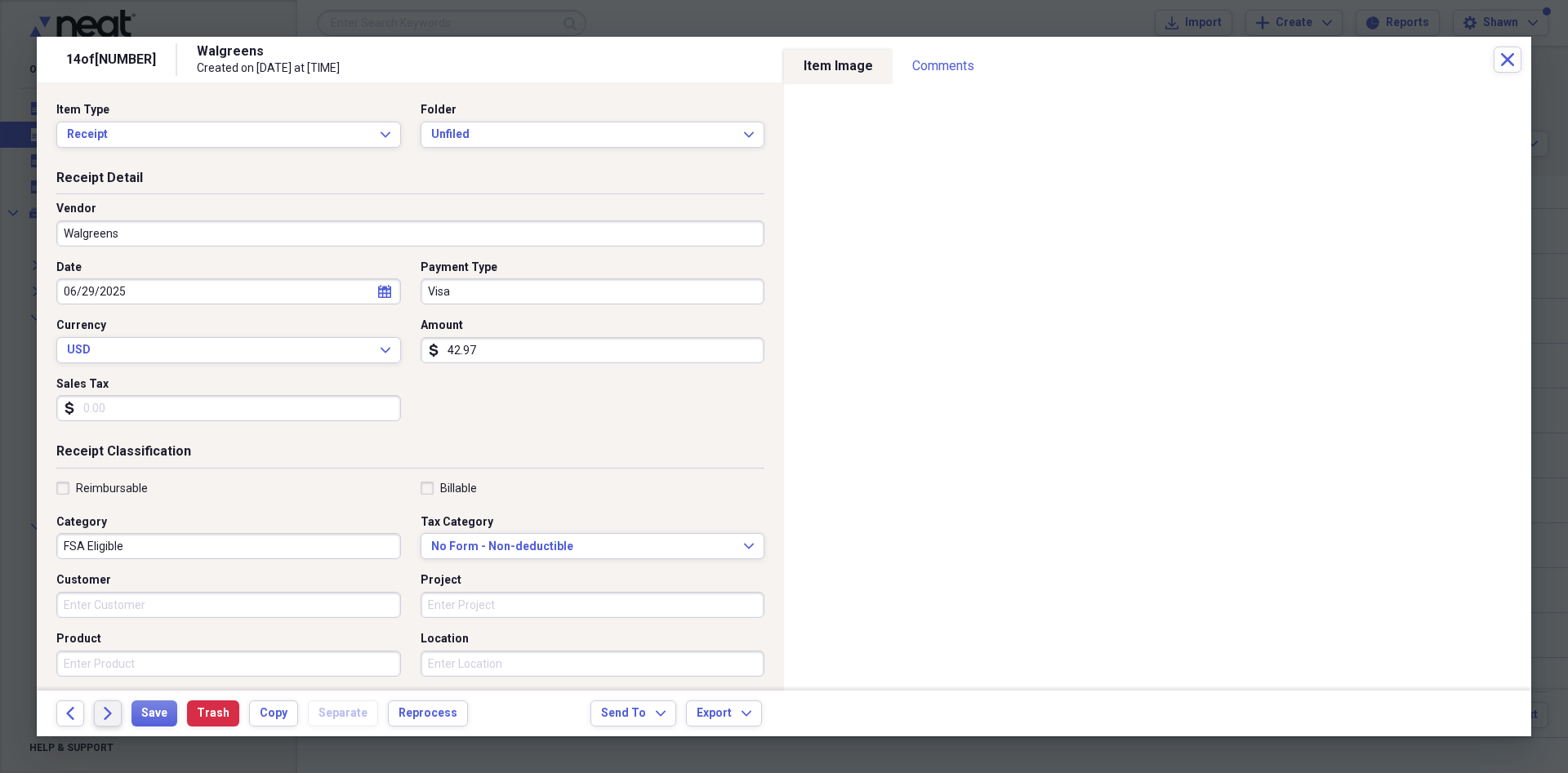 click on "Forward" at bounding box center (108, 713) 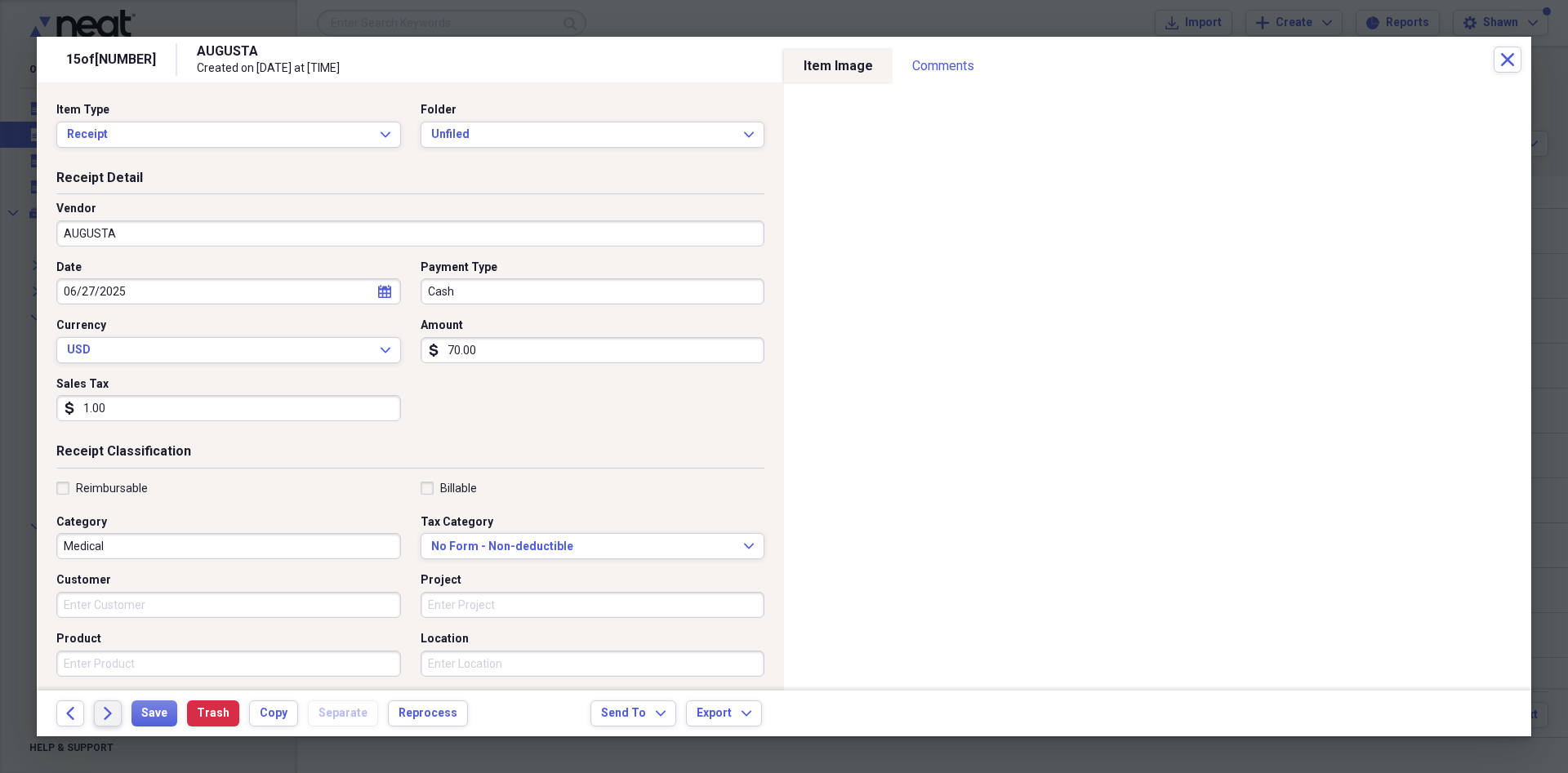 click on "Forward" at bounding box center [108, 713] 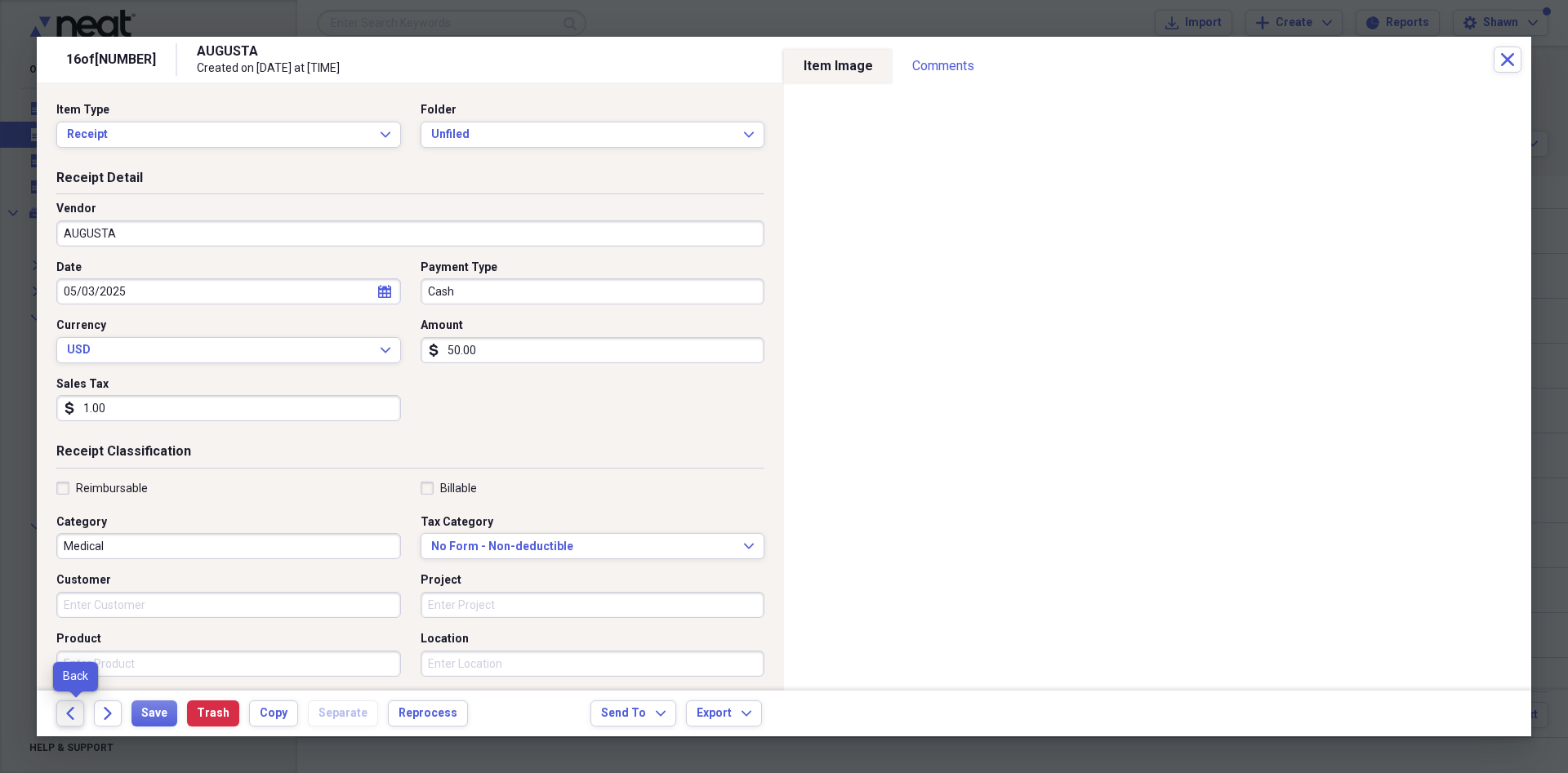 click on "Back" at bounding box center [70, 713] 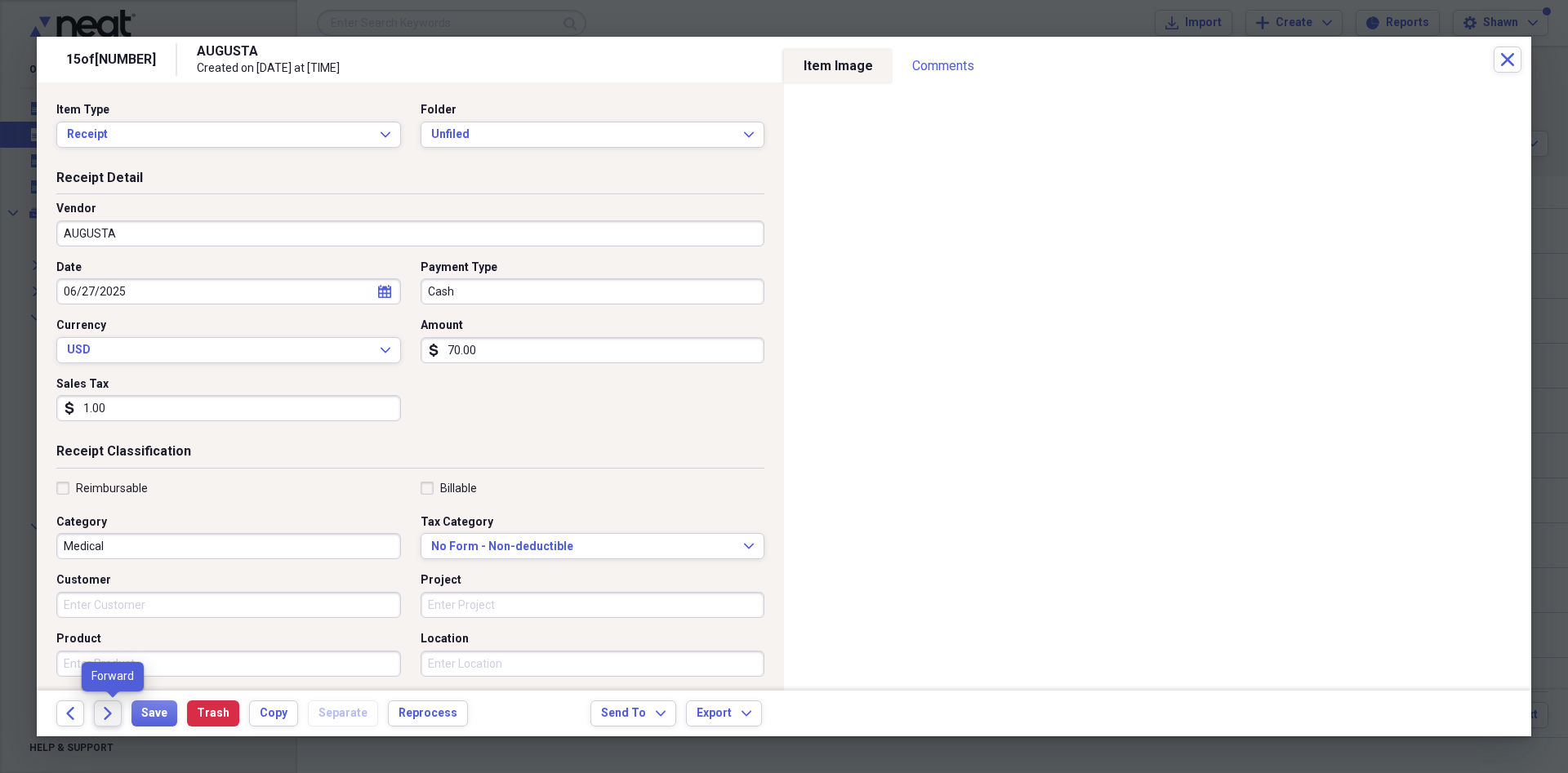 click on "Forward" at bounding box center [108, 713] 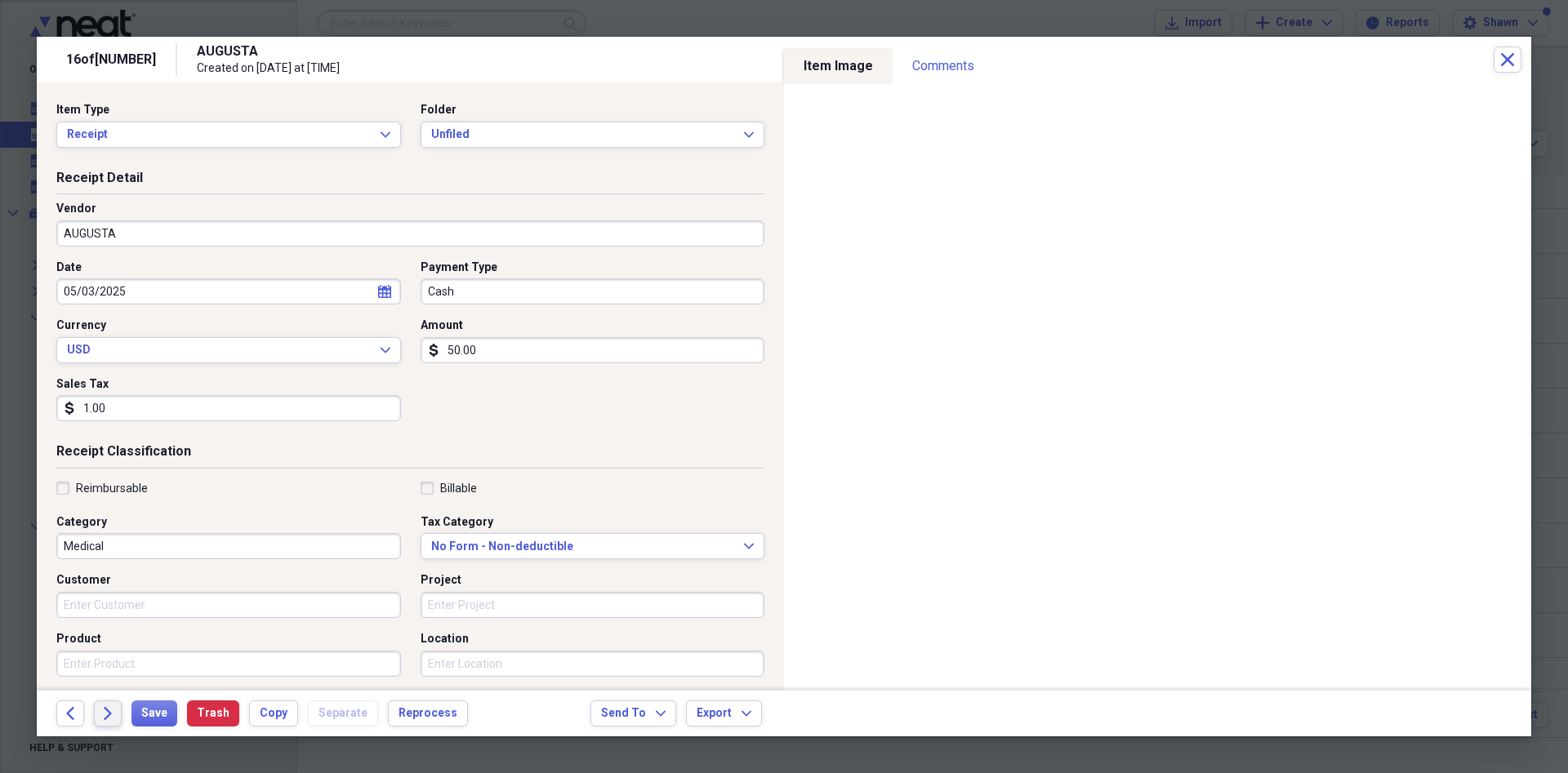 click on "Forward" at bounding box center (108, 713) 